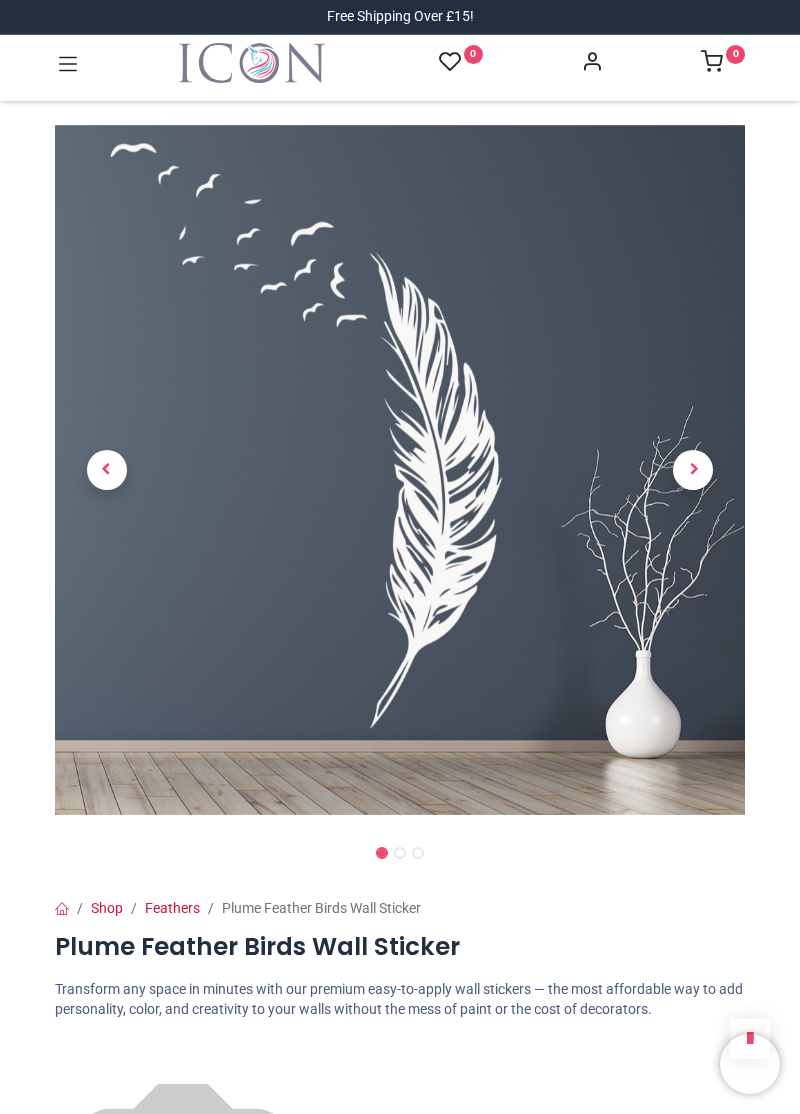 scroll, scrollTop: 0, scrollLeft: 0, axis: both 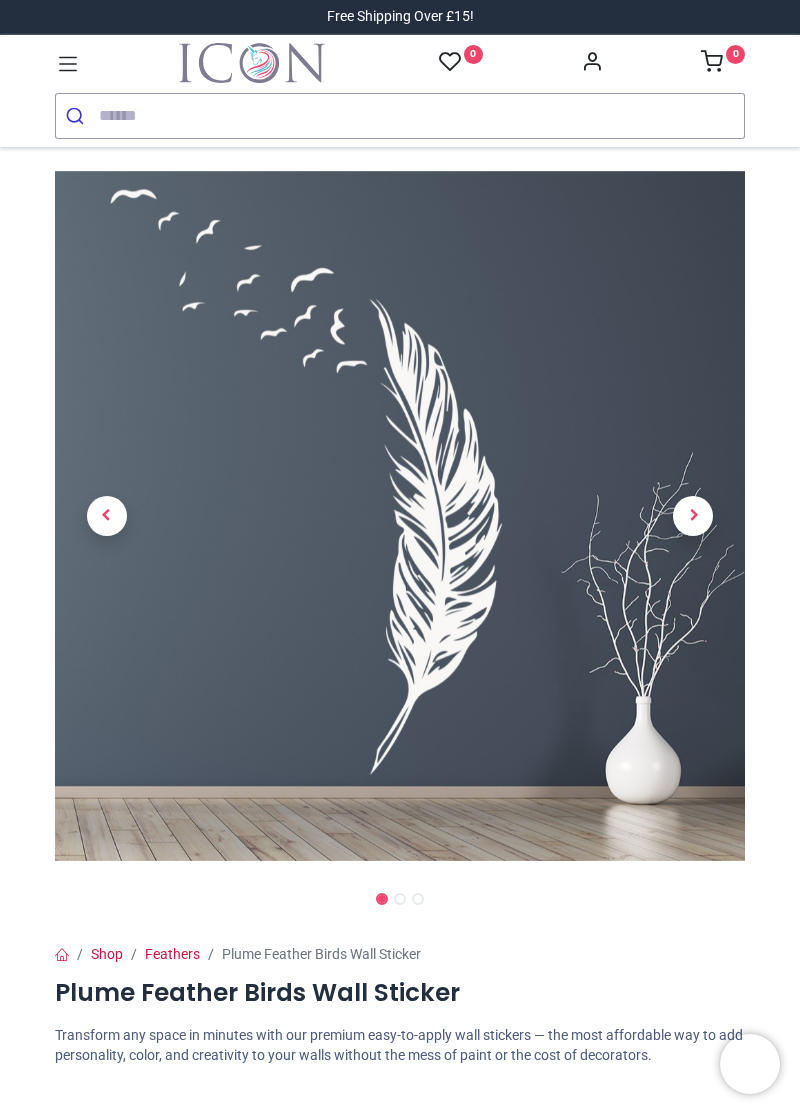 click at bounding box center [693, 516] 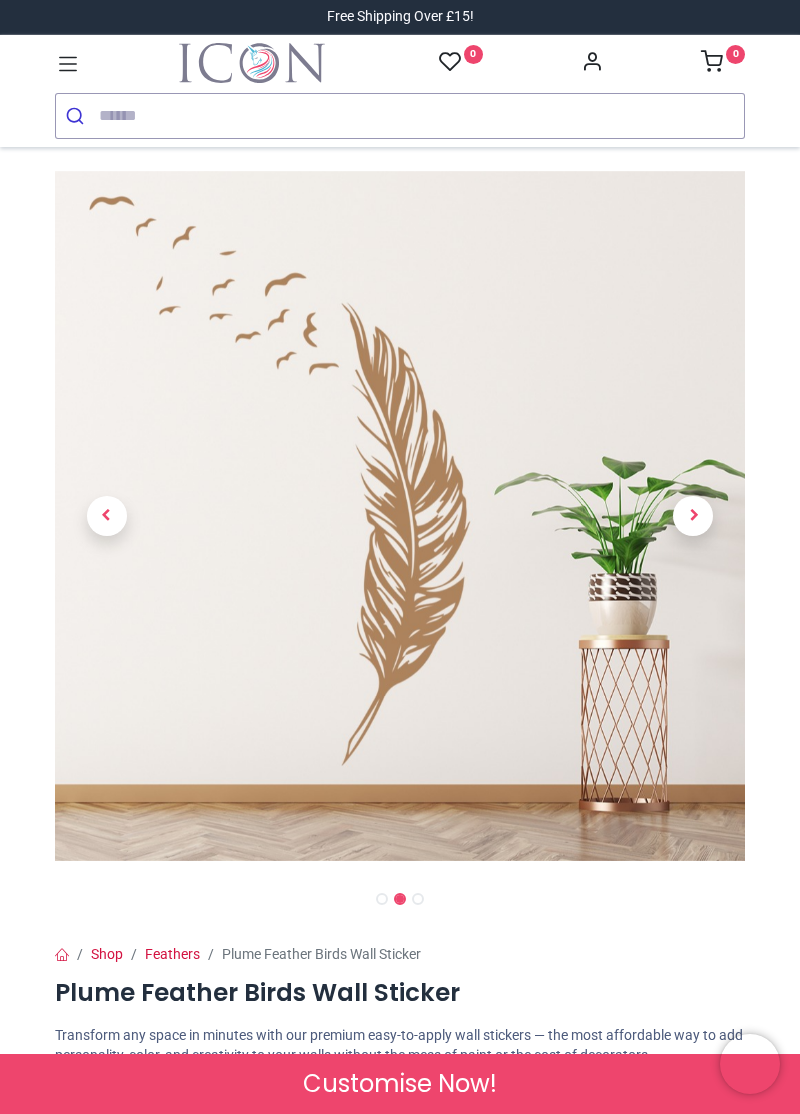 click at bounding box center (693, 516) 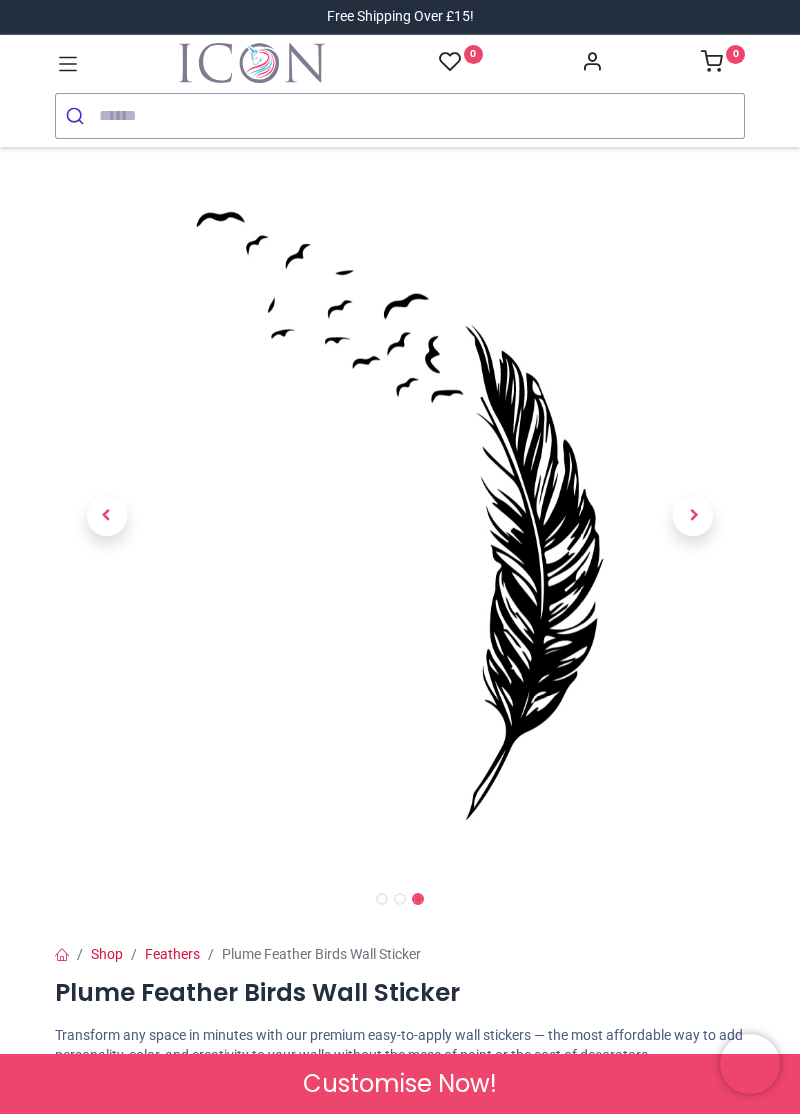 click at bounding box center (693, 516) 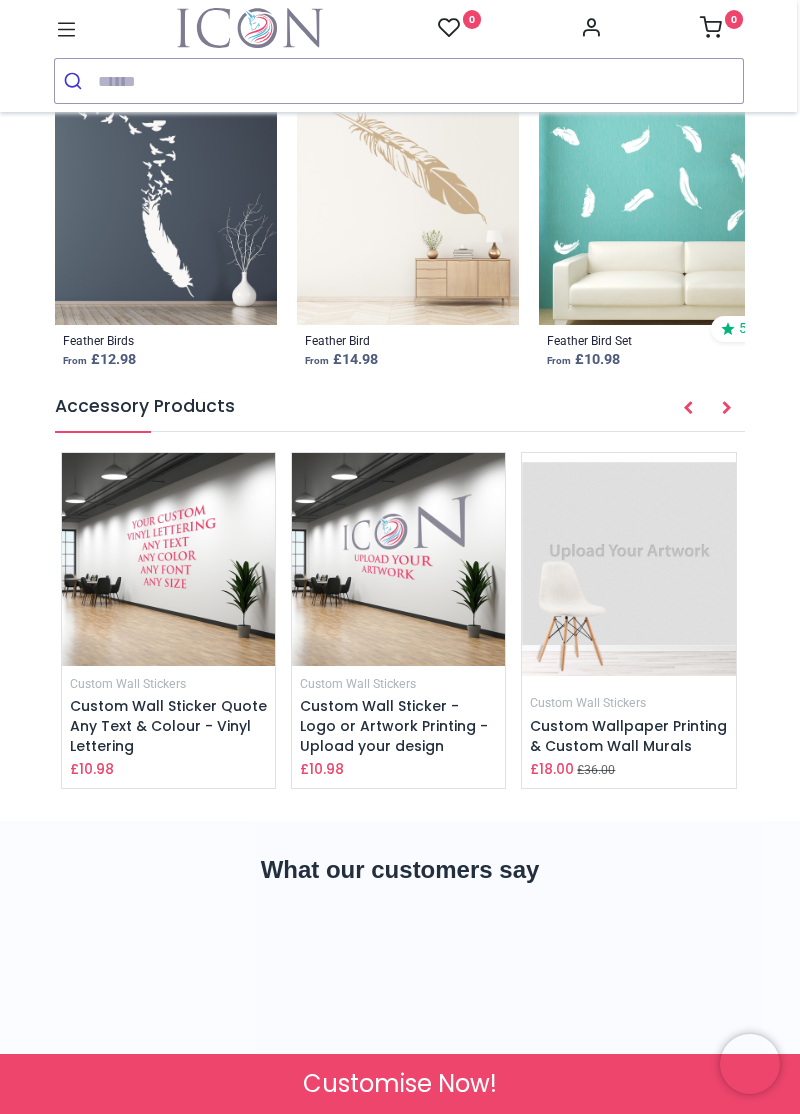 scroll, scrollTop: 3279, scrollLeft: 0, axis: vertical 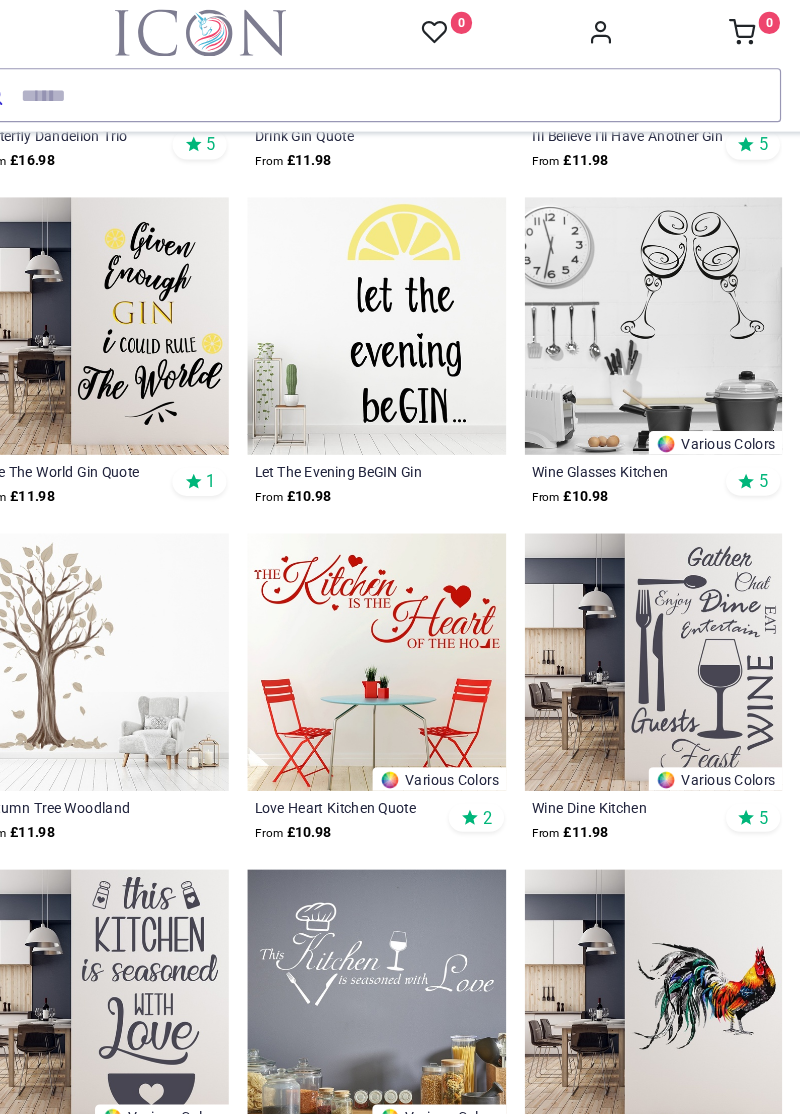click at bounding box center [164, 849] 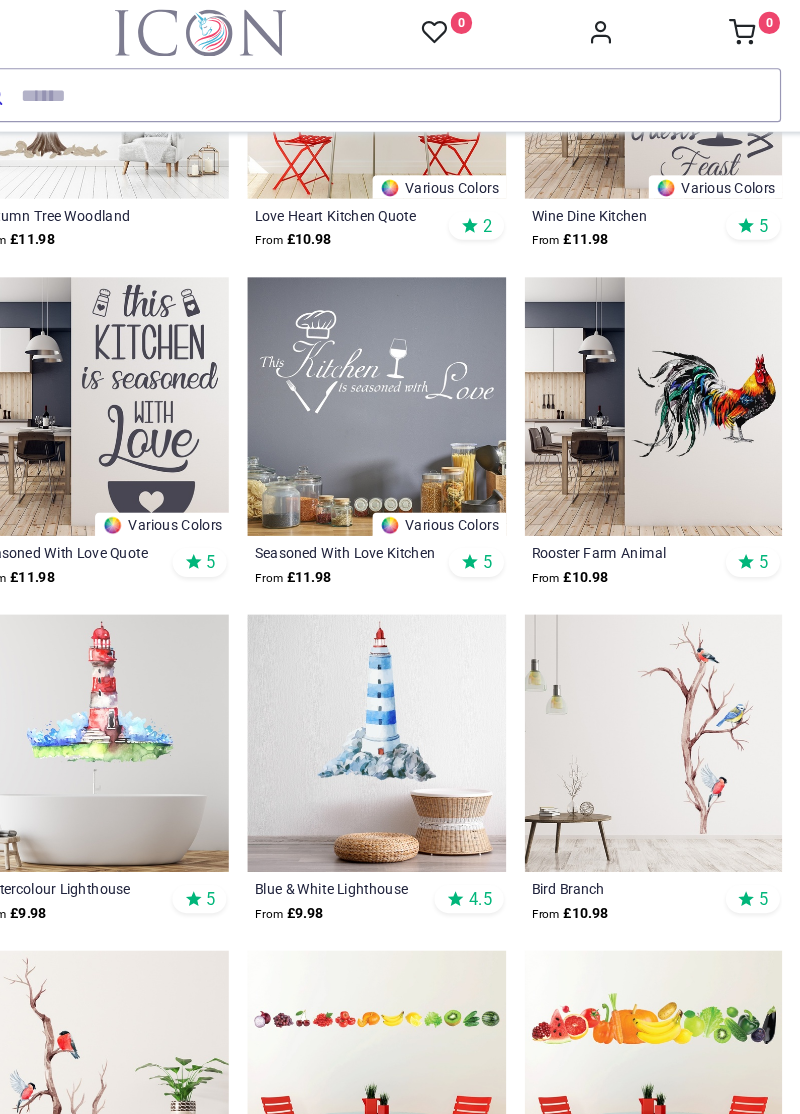 scroll, scrollTop: 2900, scrollLeft: 0, axis: vertical 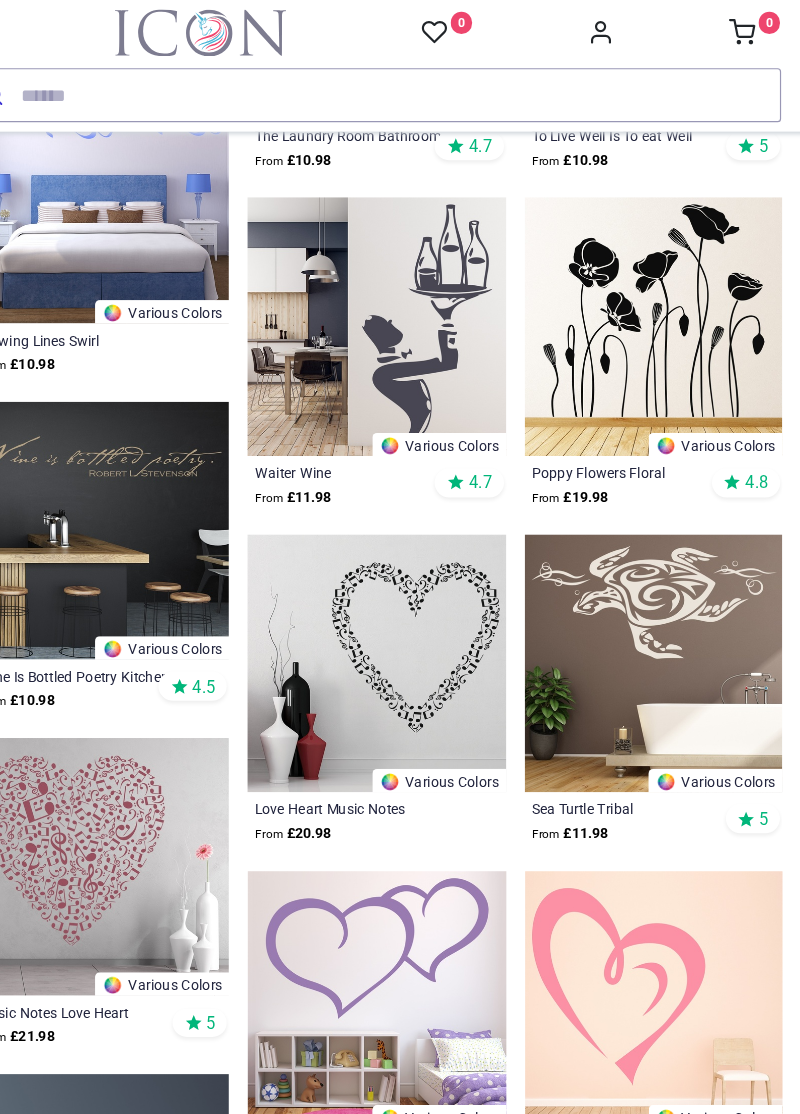 click at bounding box center (635, 277) 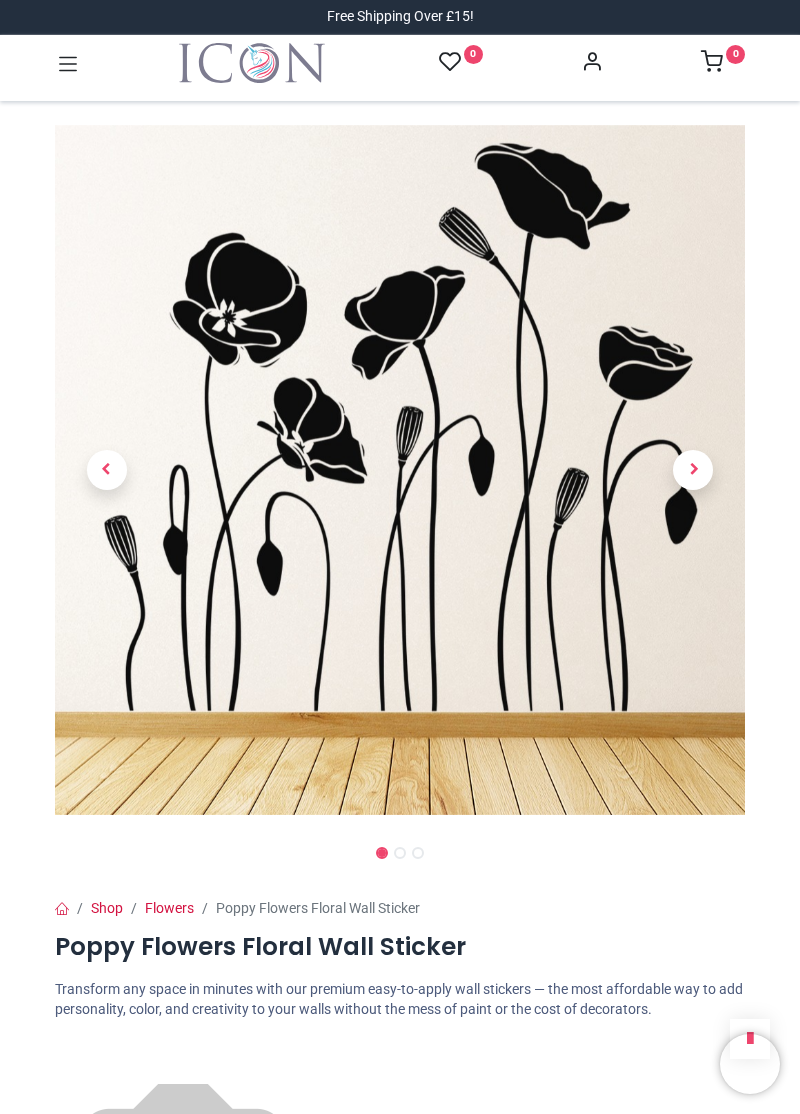 scroll, scrollTop: 0, scrollLeft: 0, axis: both 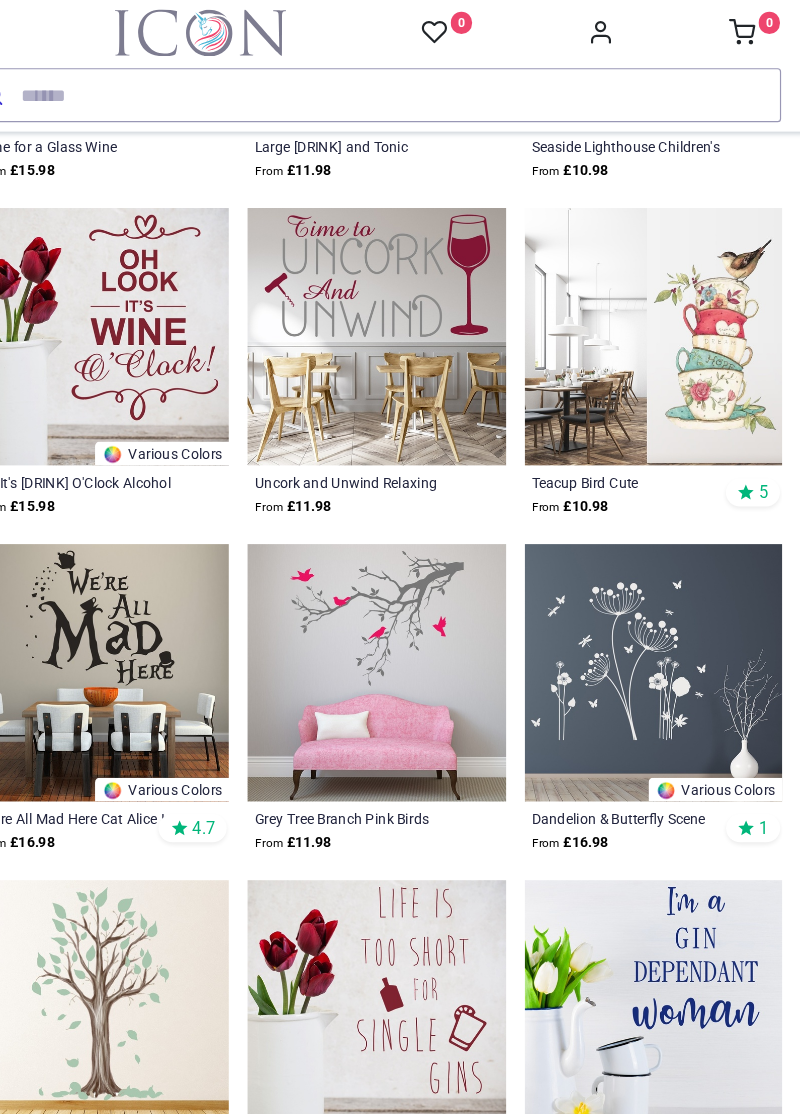 click at bounding box center (635, 572) 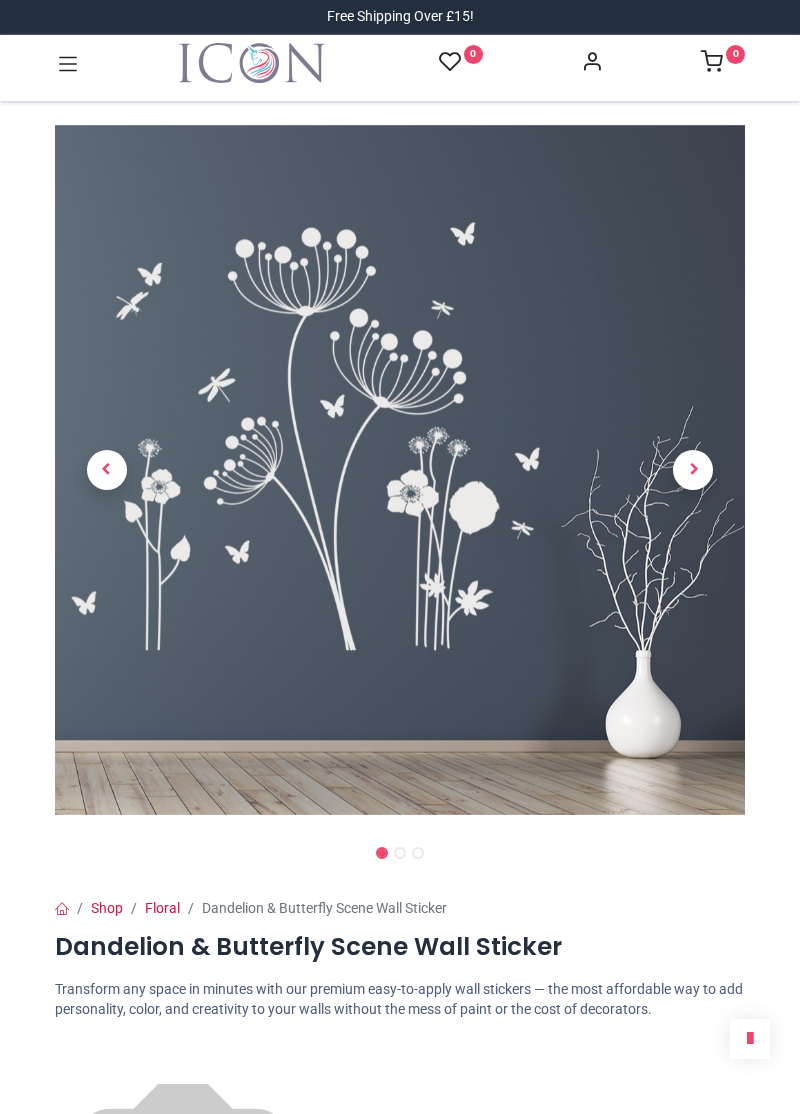scroll, scrollTop: 0, scrollLeft: 0, axis: both 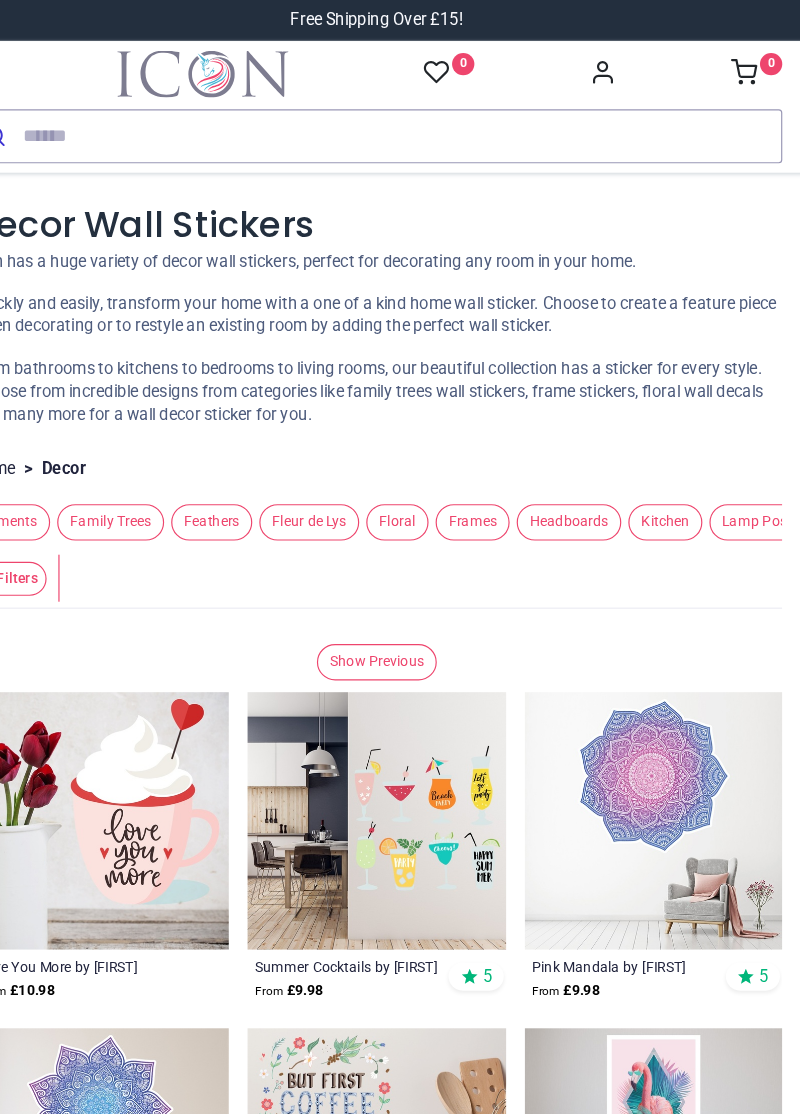 click on "Feathers" at bounding box center (259, 444) 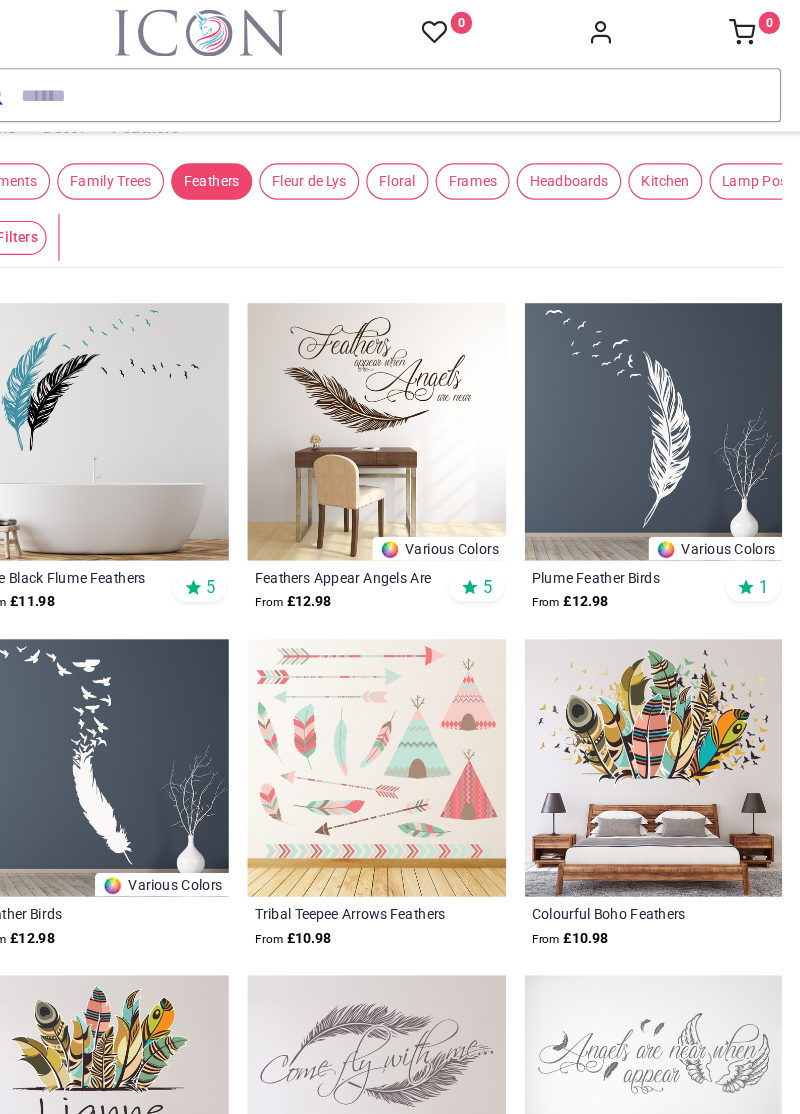 scroll, scrollTop: 256, scrollLeft: 0, axis: vertical 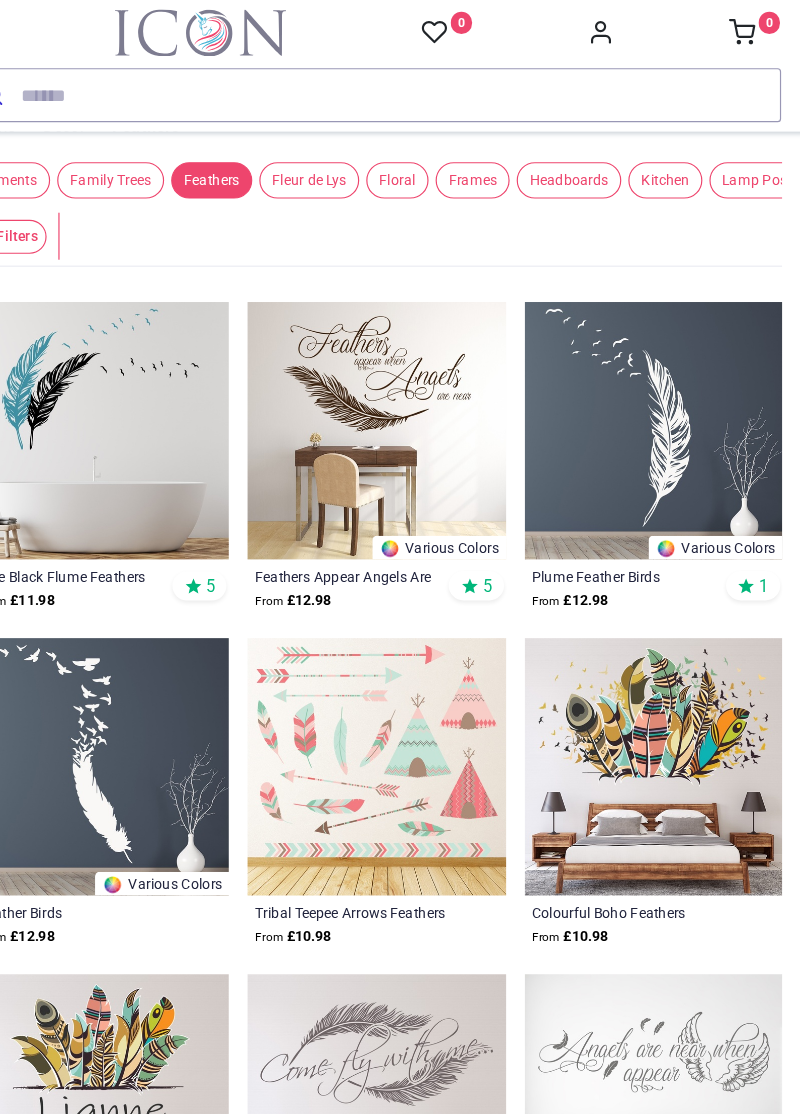 click at bounding box center (635, 366) 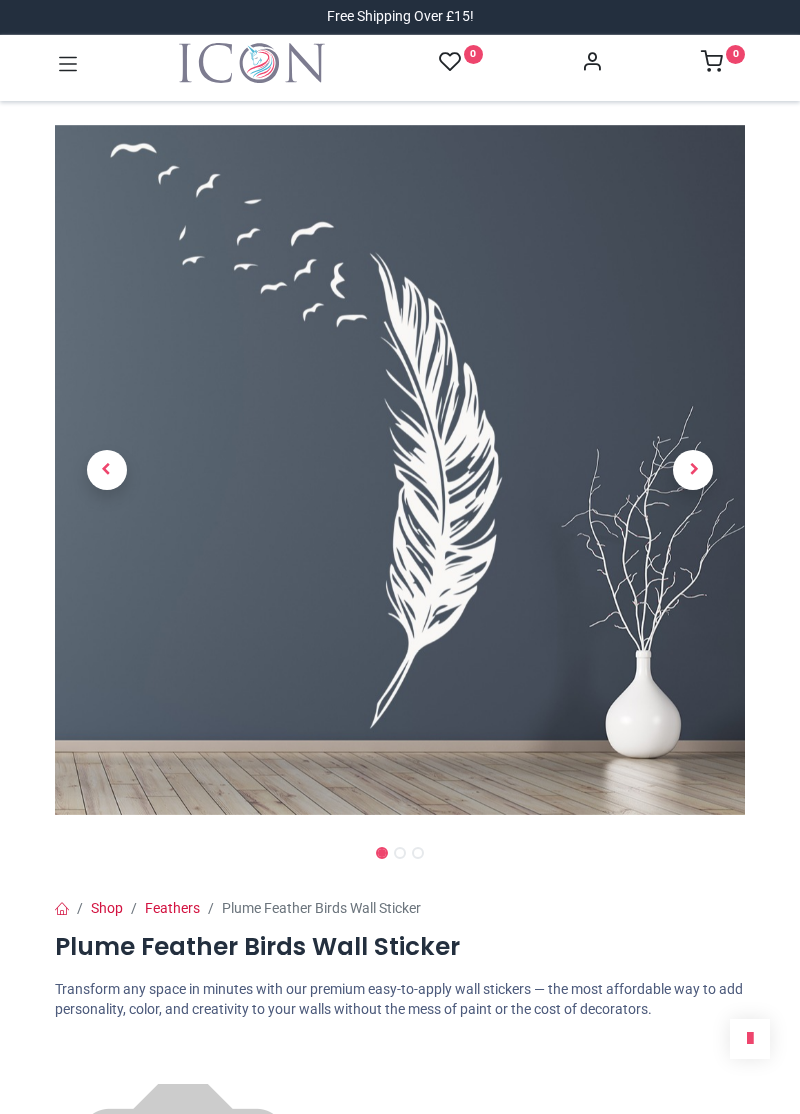 scroll, scrollTop: 0, scrollLeft: 0, axis: both 